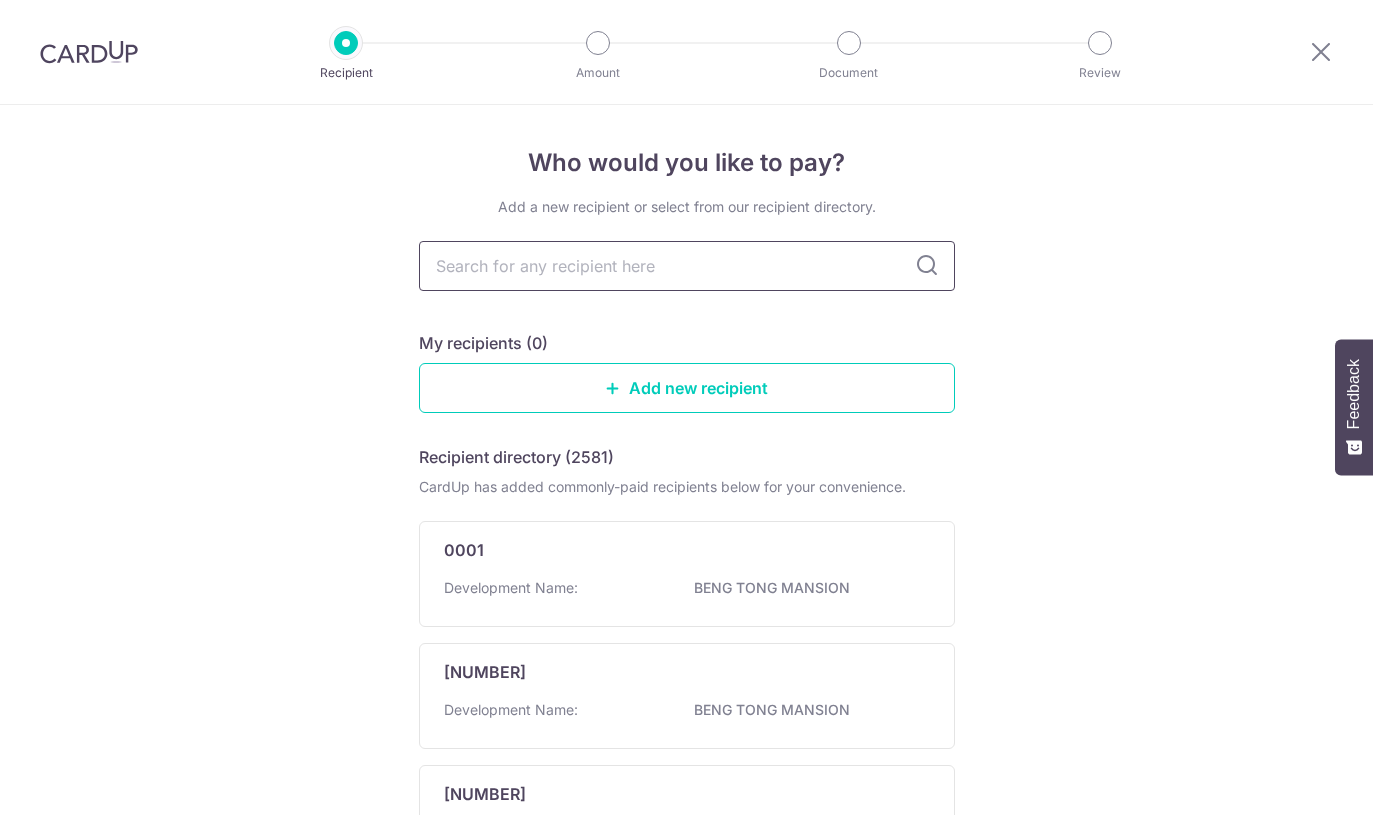scroll, scrollTop: 0, scrollLeft: 0, axis: both 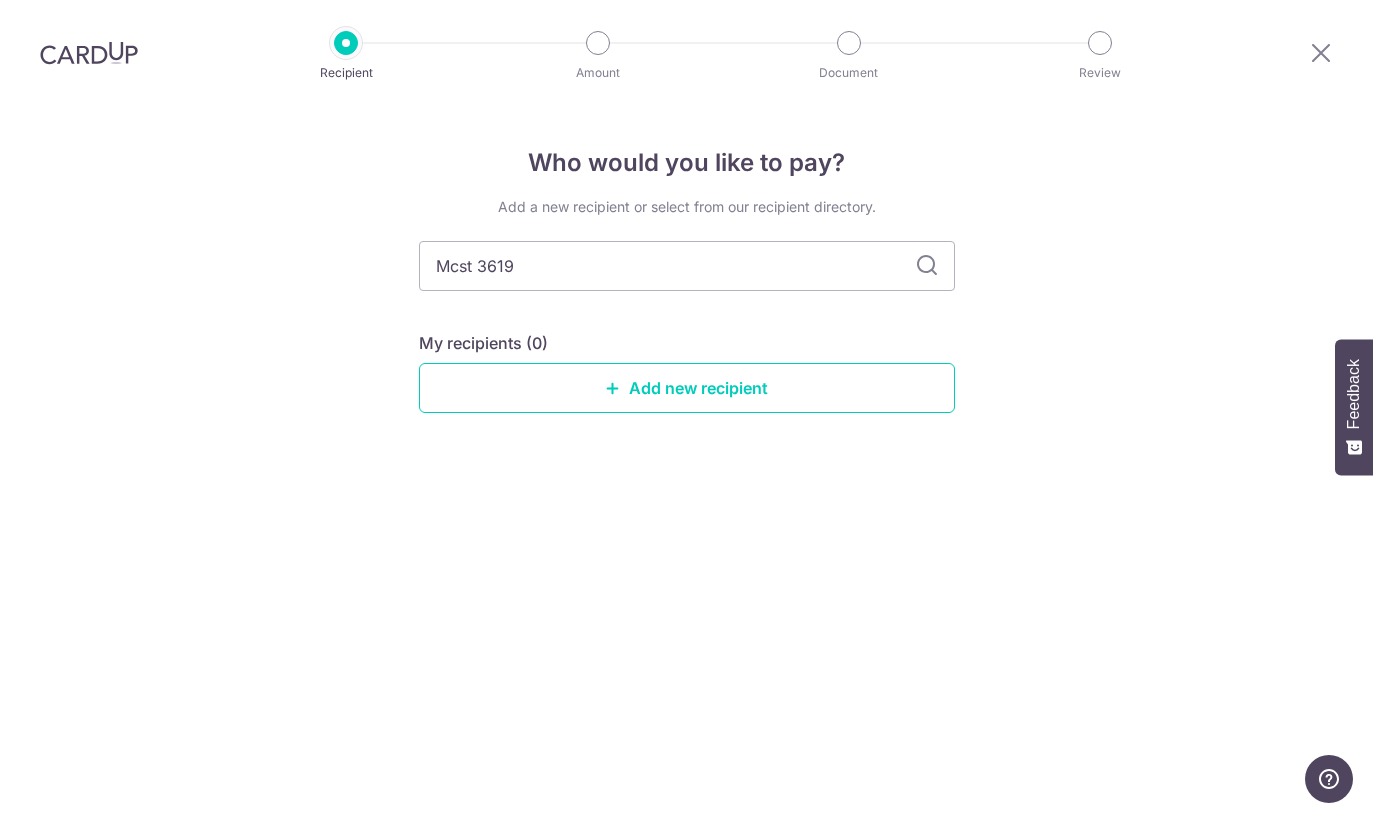 click on "Mcst 3619" at bounding box center (687, 266) 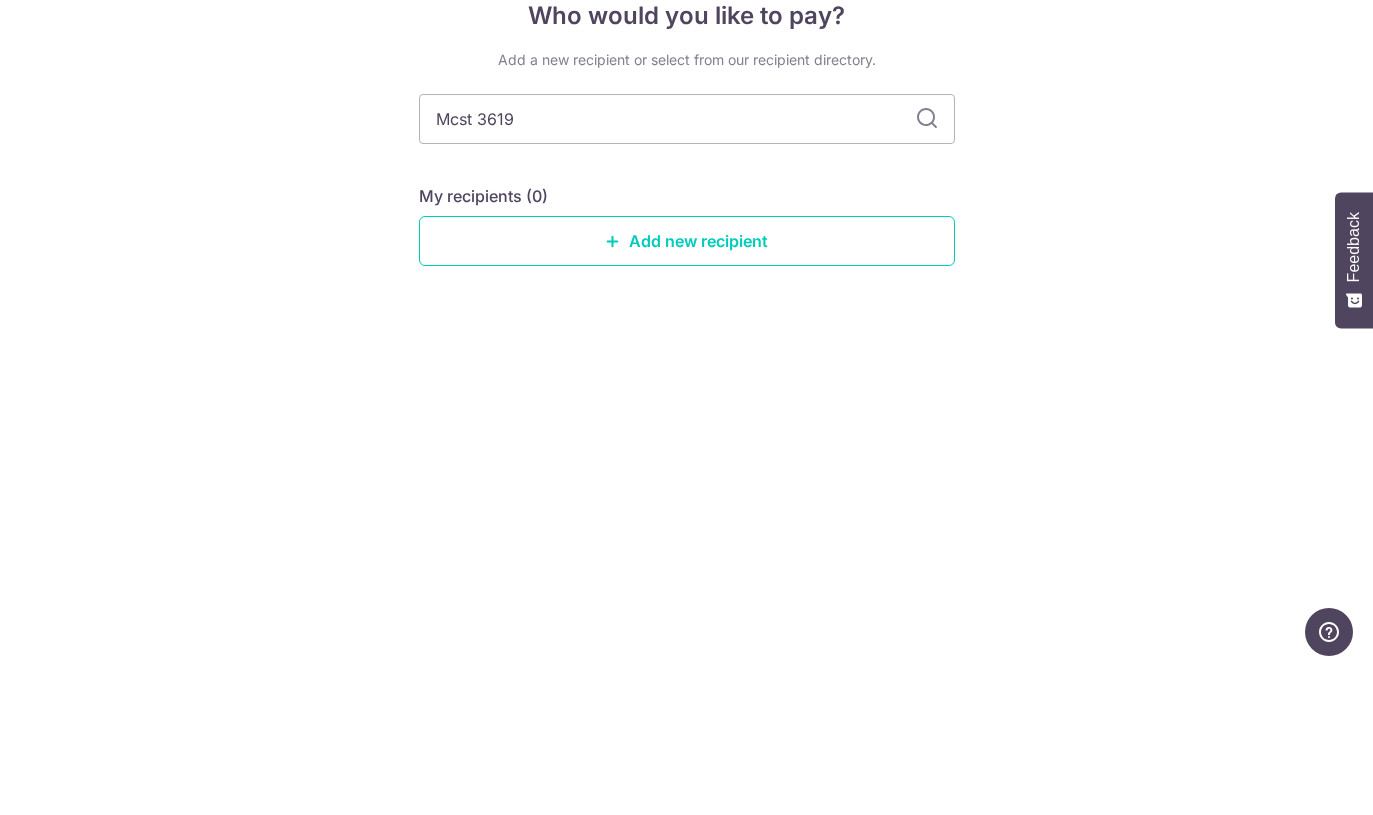 click on "Mcst 3619" at bounding box center (687, 266) 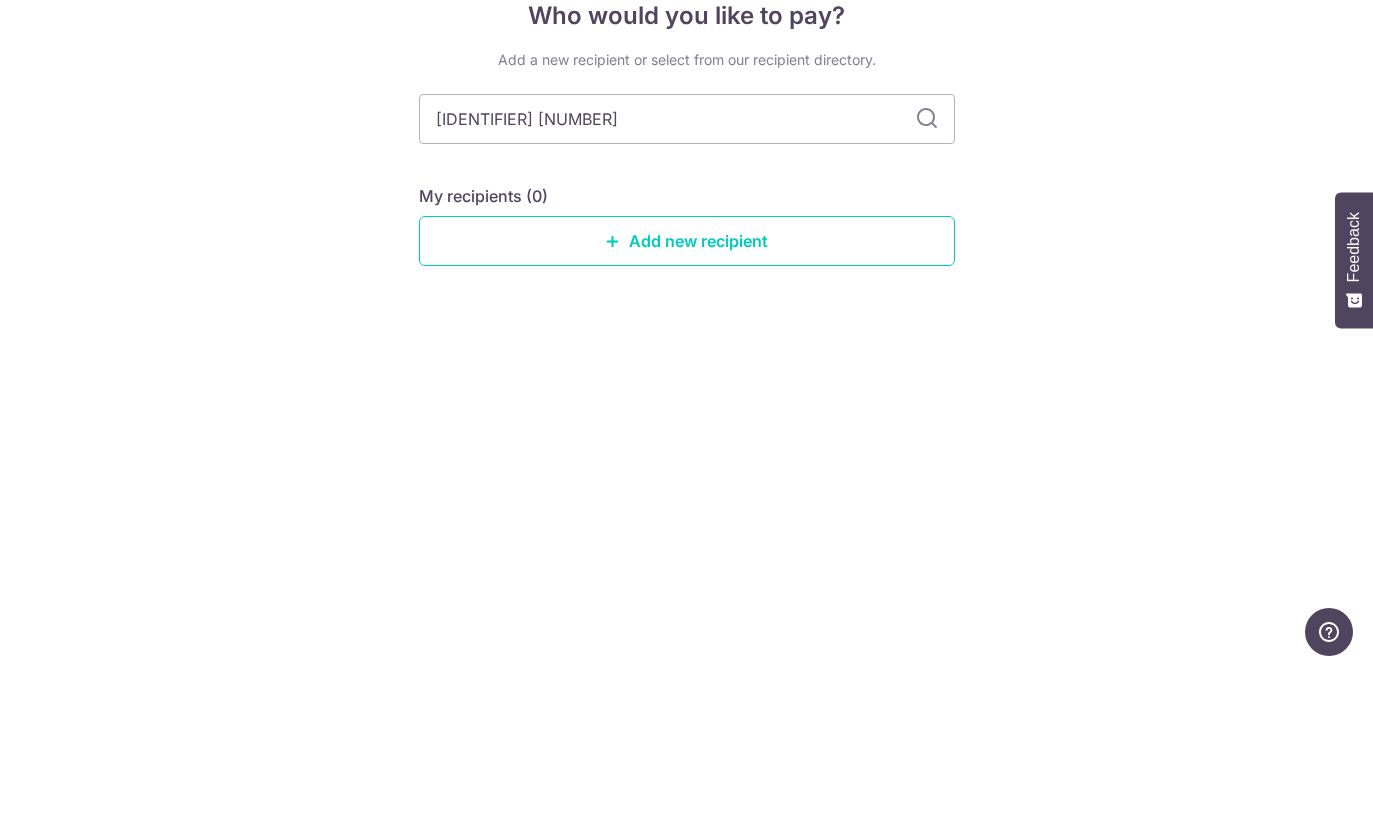 type on "[IDENTIFIER]" 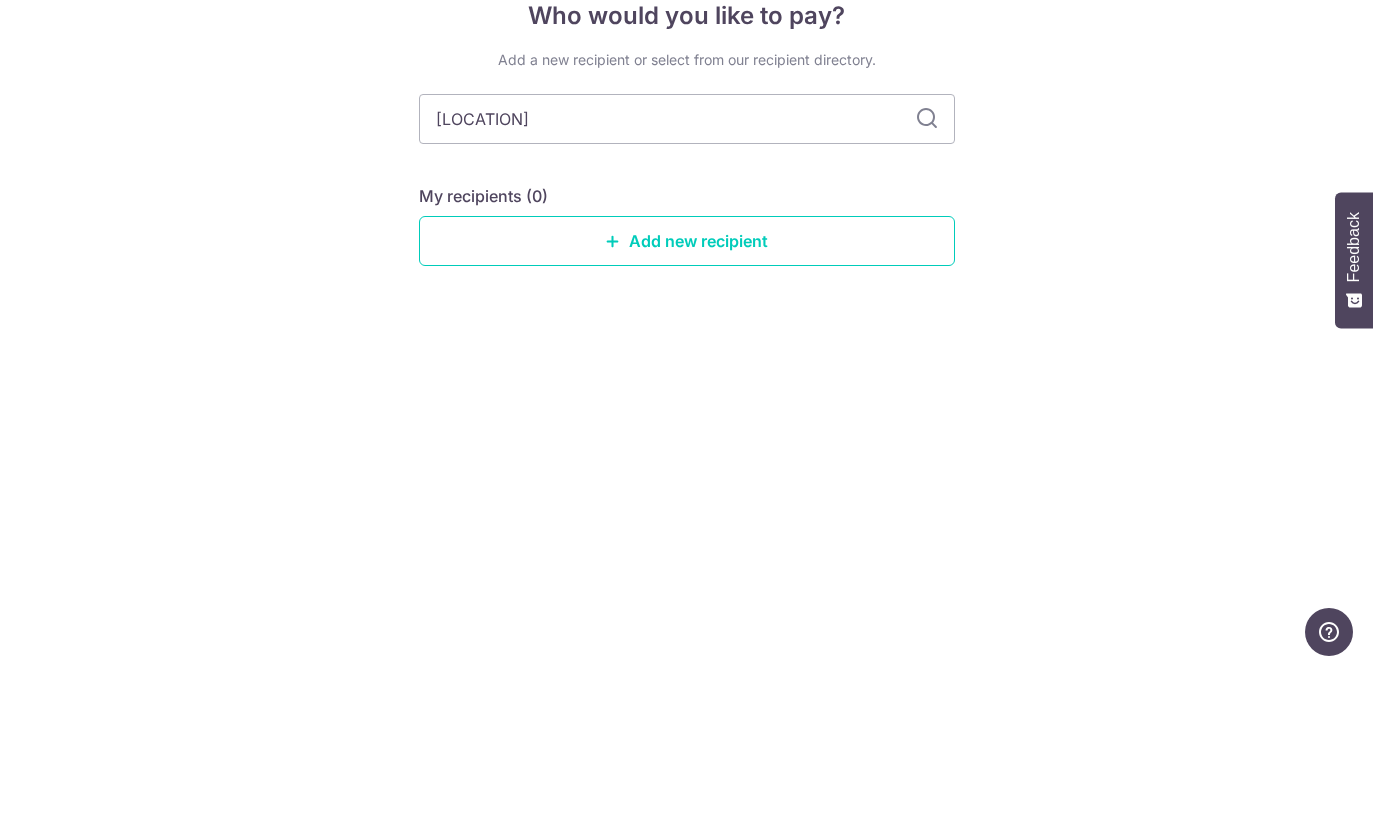 type on "[LOCATION]" 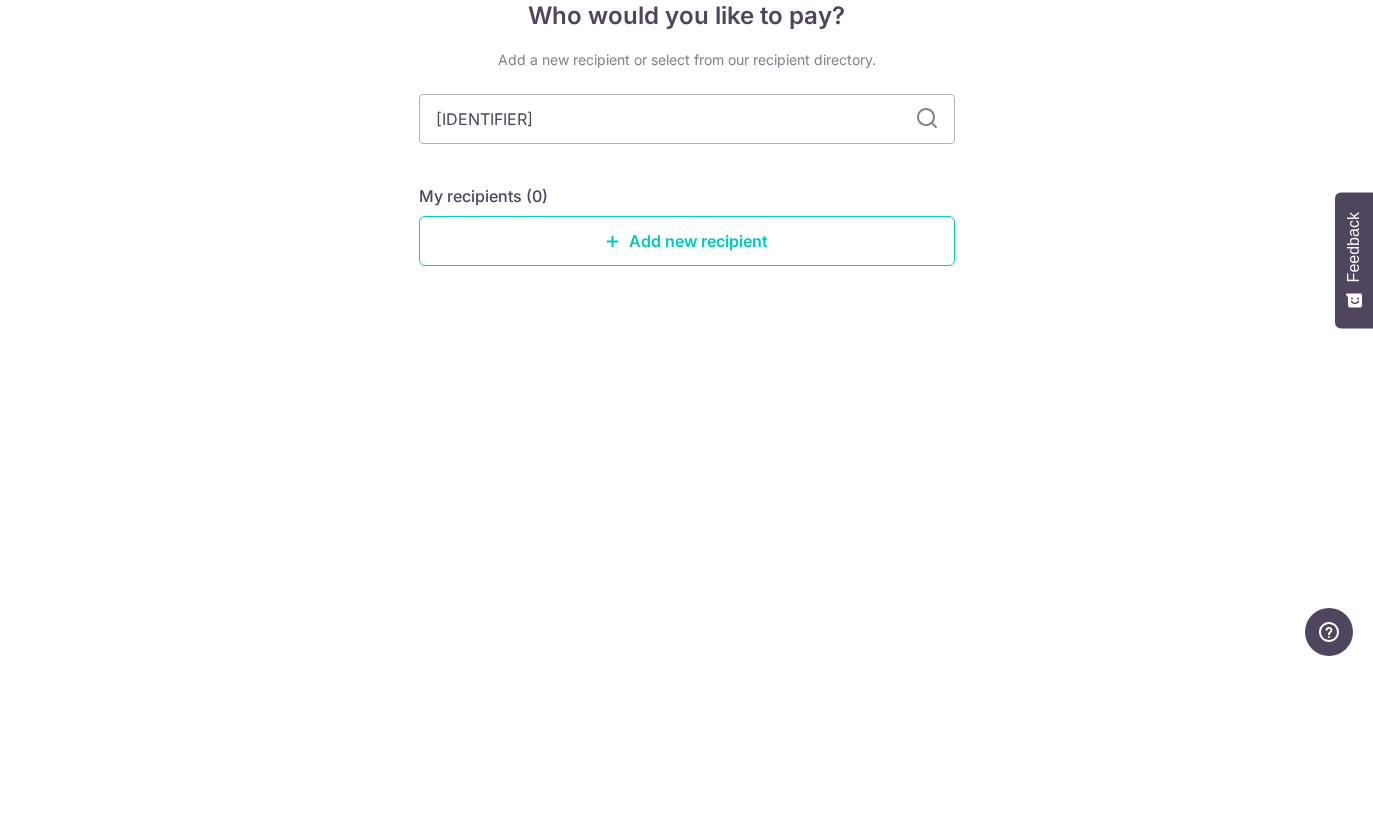 type on "[IDENTIFIER] [NUMBER]" 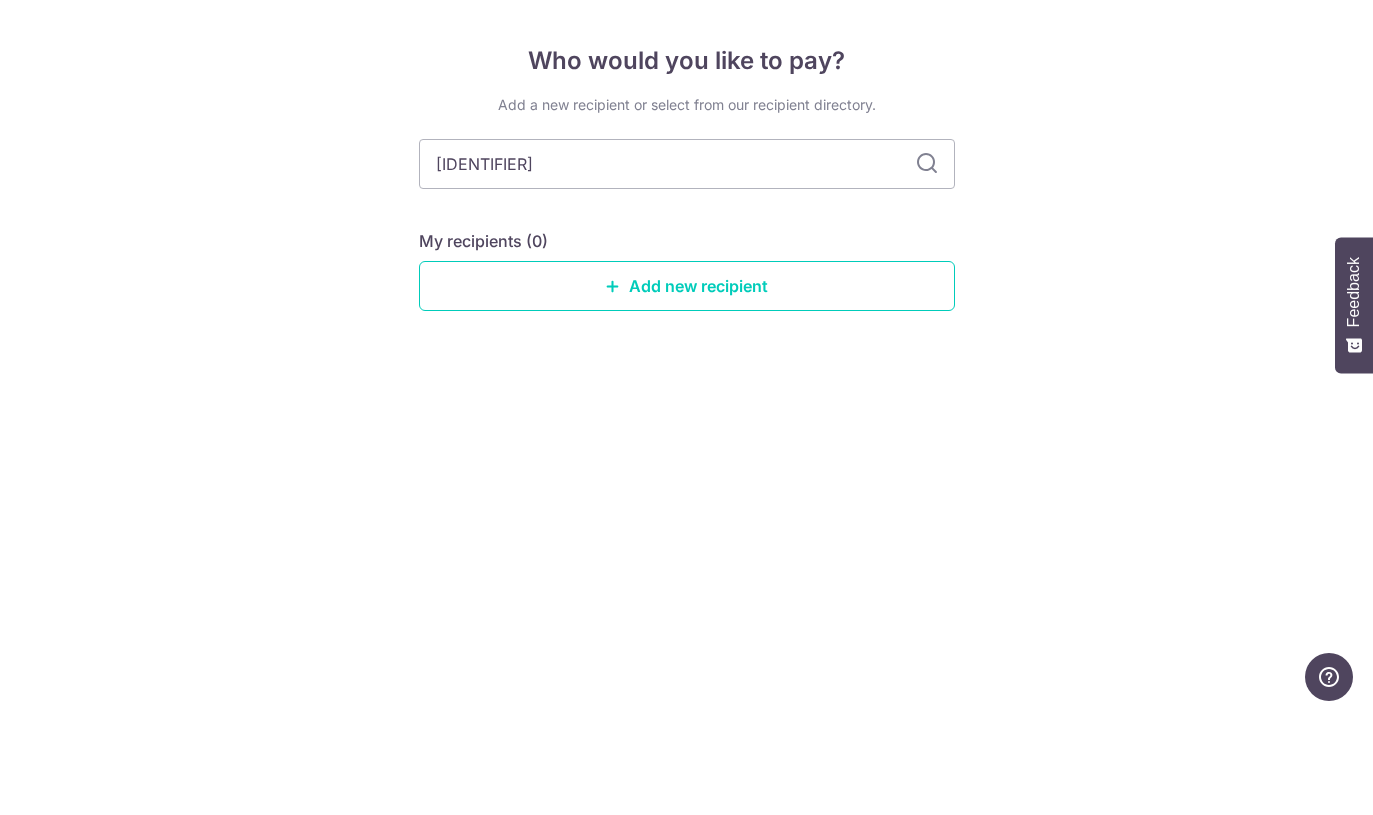 click on "Who would you like to pay?
Add a new recipient or select from our recipient directory.
Mcst
My recipients (0)
Add new recipient" at bounding box center (686, 460) 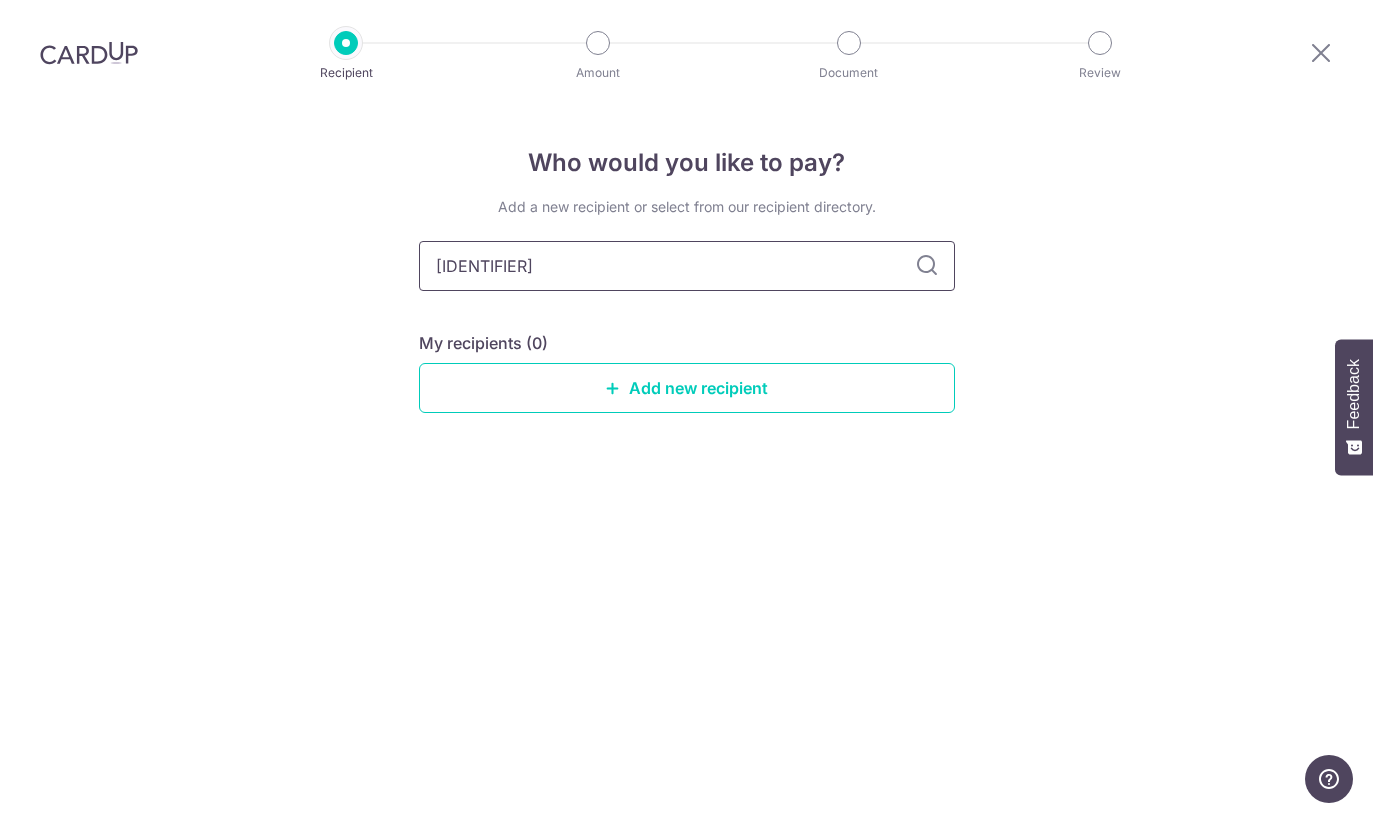 click on "[IDENTIFIER]" at bounding box center [687, 266] 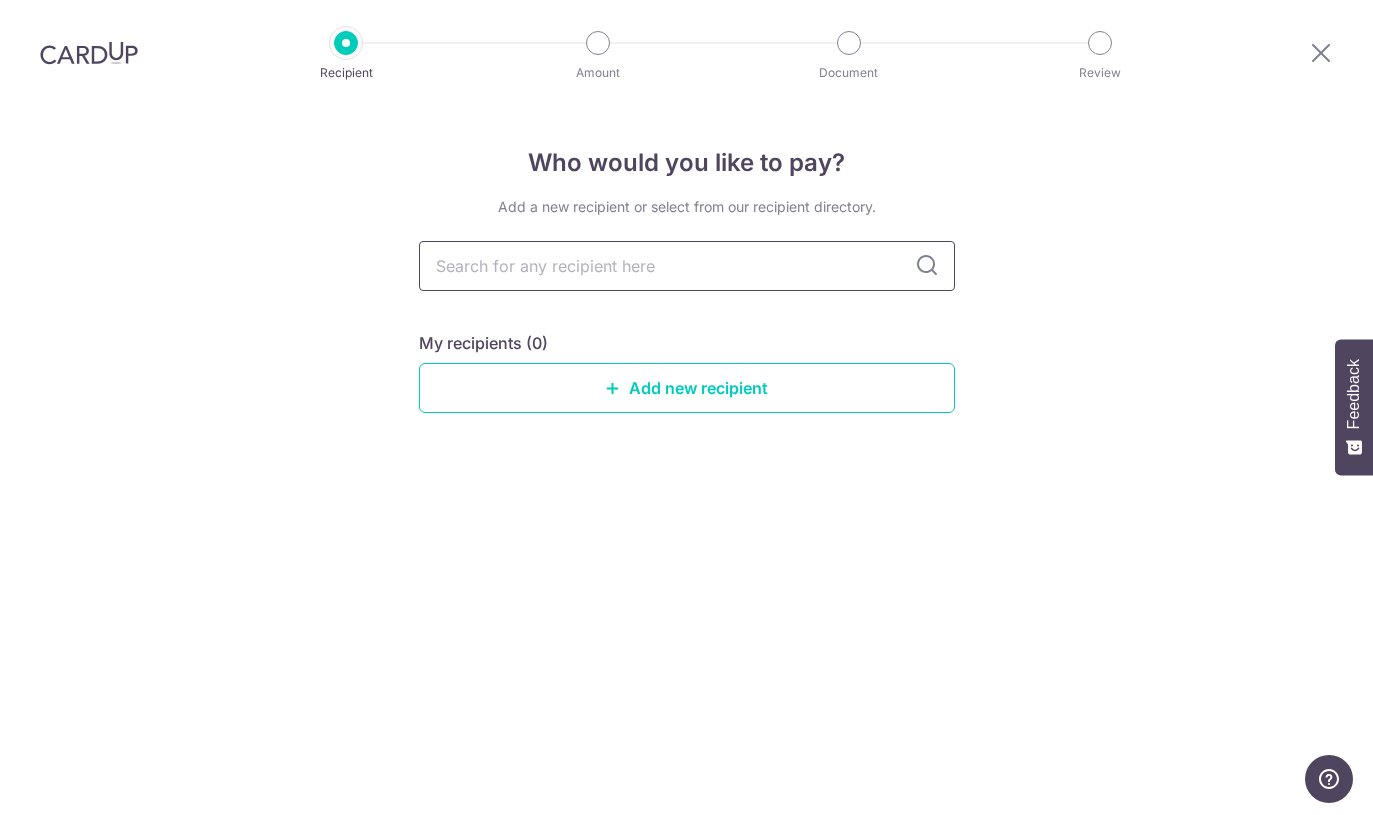 type 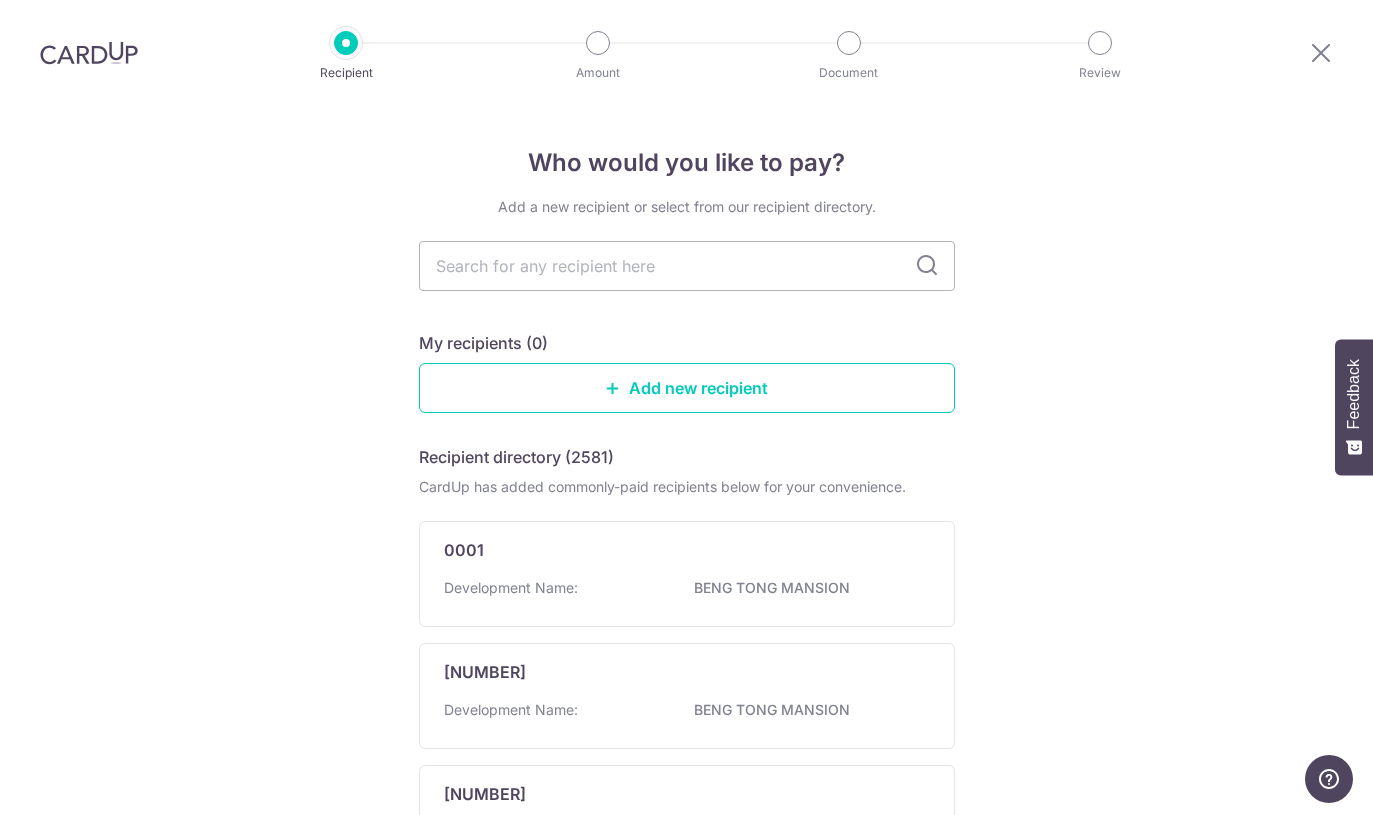 click on "Who would you like to pay?
Add a new recipient or select from our recipient directory.
Mcst
My recipients (0)
Add new recipient
Recipient directory (2581)
CardUp has added commonly-paid recipients below for your convenience.
0001
Development Name:
BENG TONG MANSION
0002
Development Name:
BENG TONG MANSION
0003
Development Name:
BENG TONG MANSION
0005
2" at bounding box center [686, 1018] 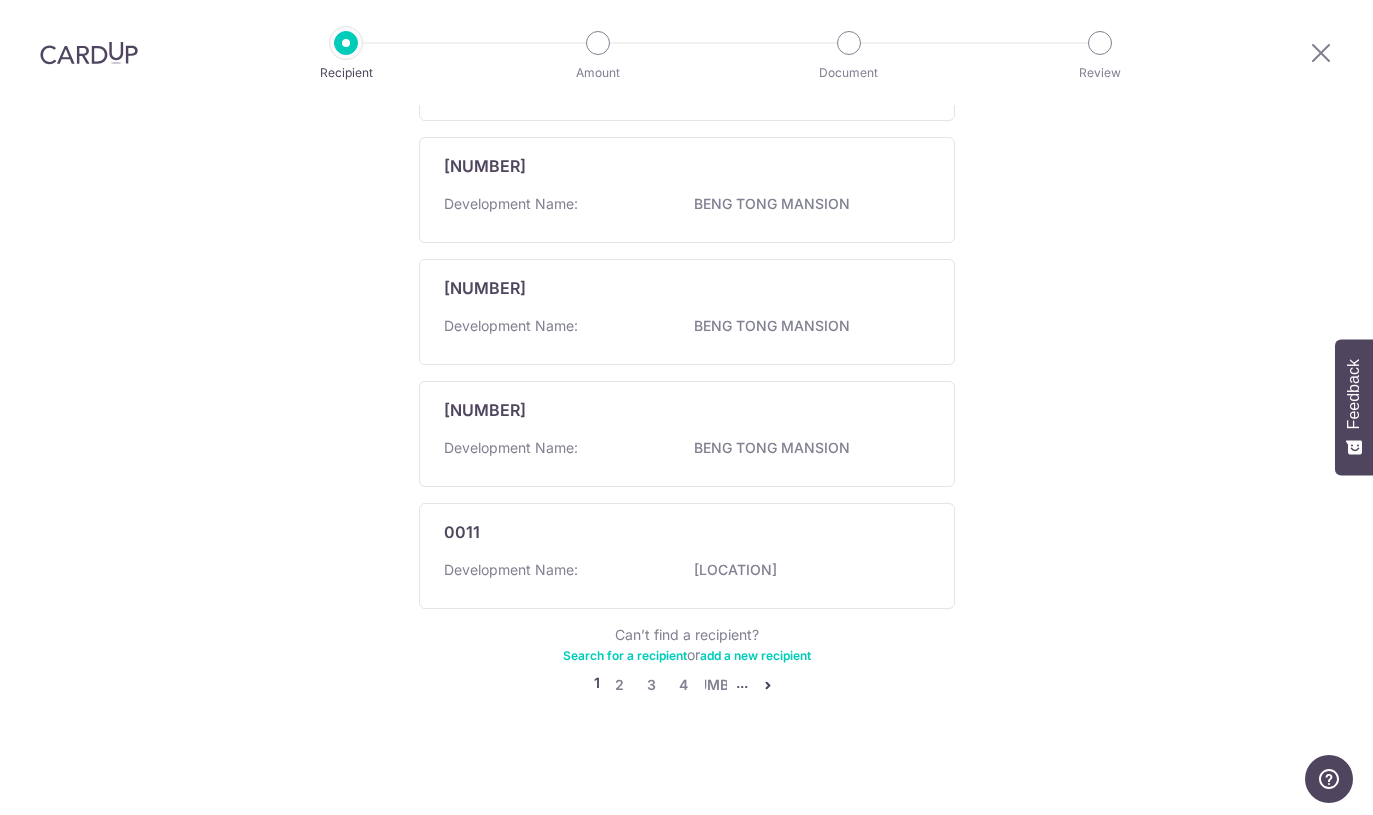 scroll, scrollTop: 1219, scrollLeft: 0, axis: vertical 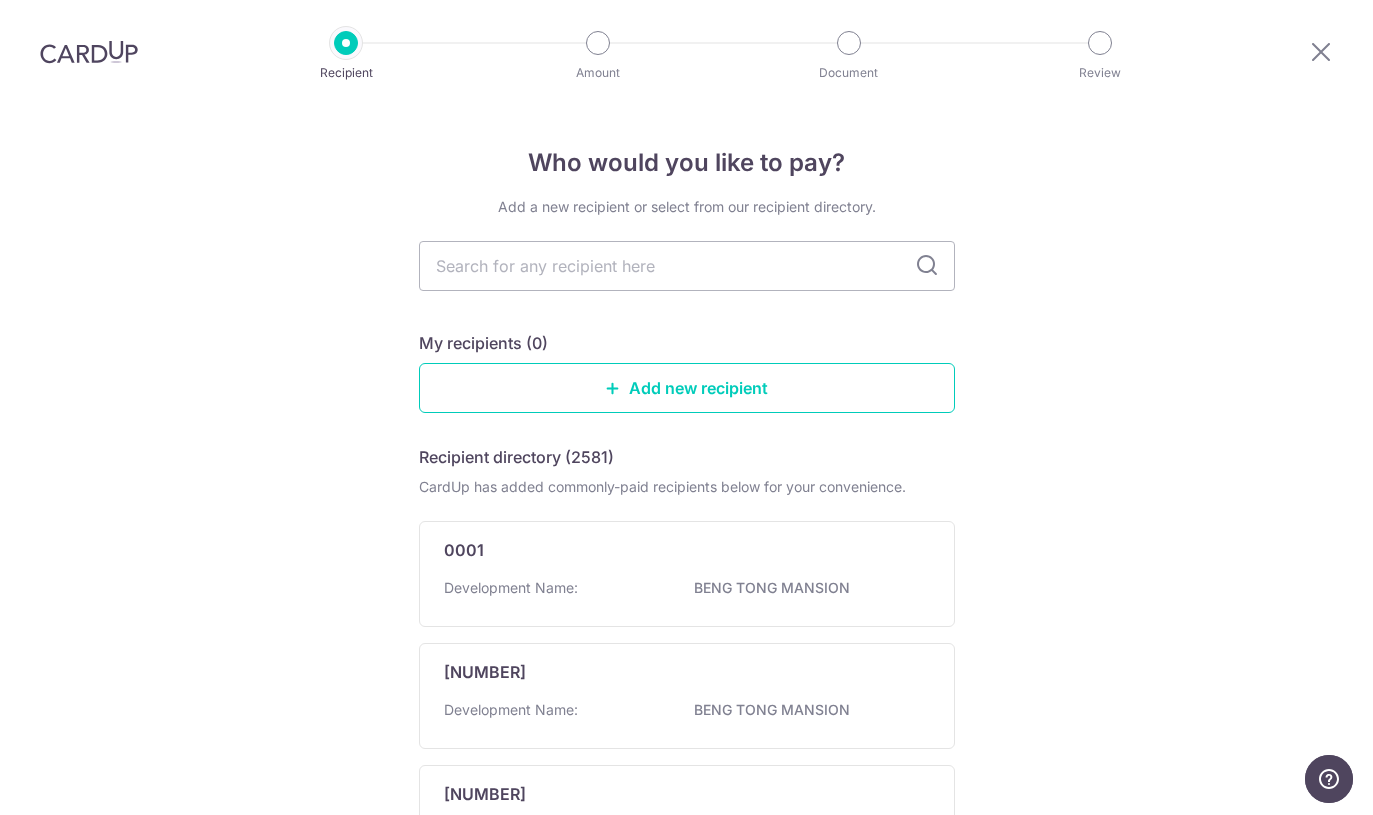 click at bounding box center (687, 266) 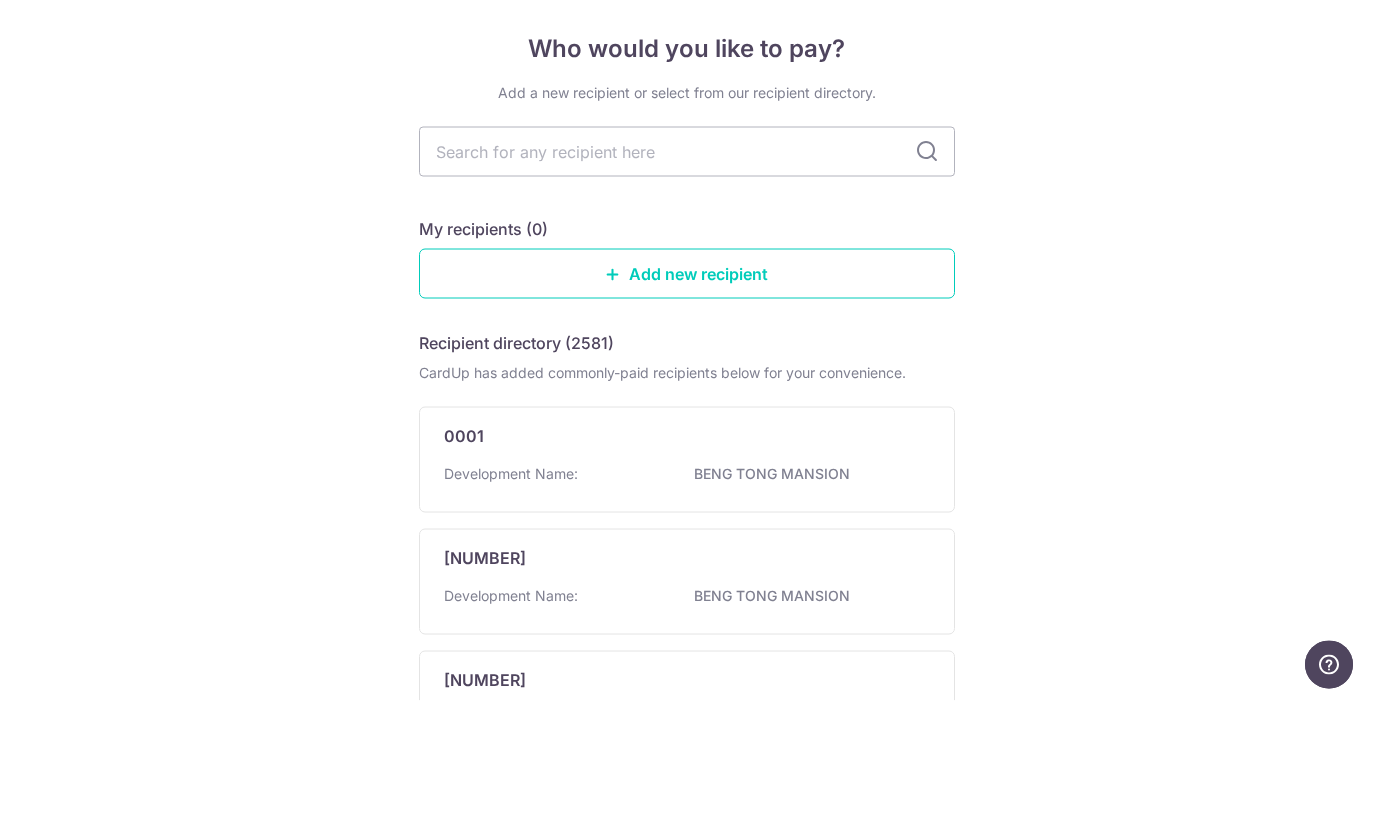 click on "Add new recipient" at bounding box center [687, 388] 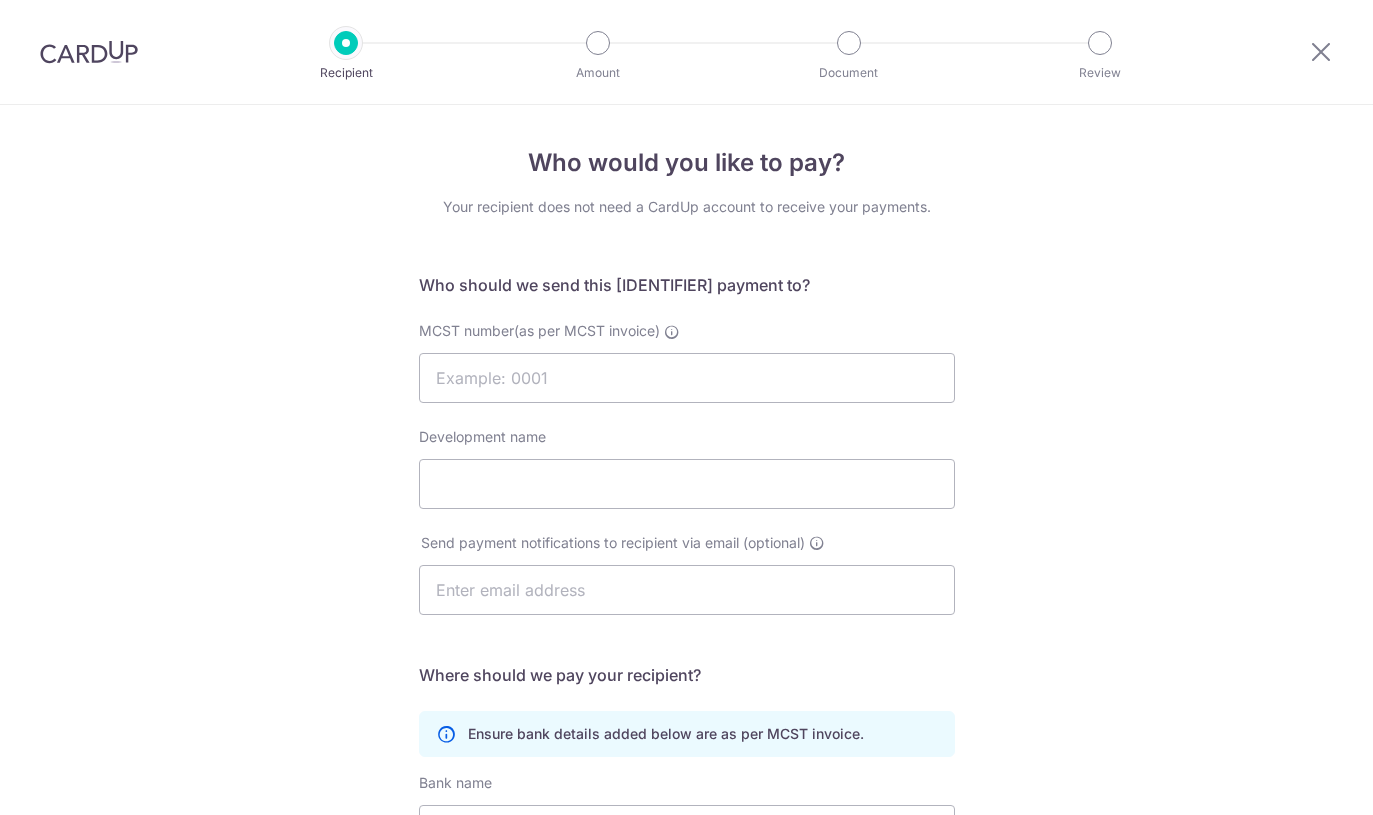scroll, scrollTop: 0, scrollLeft: 0, axis: both 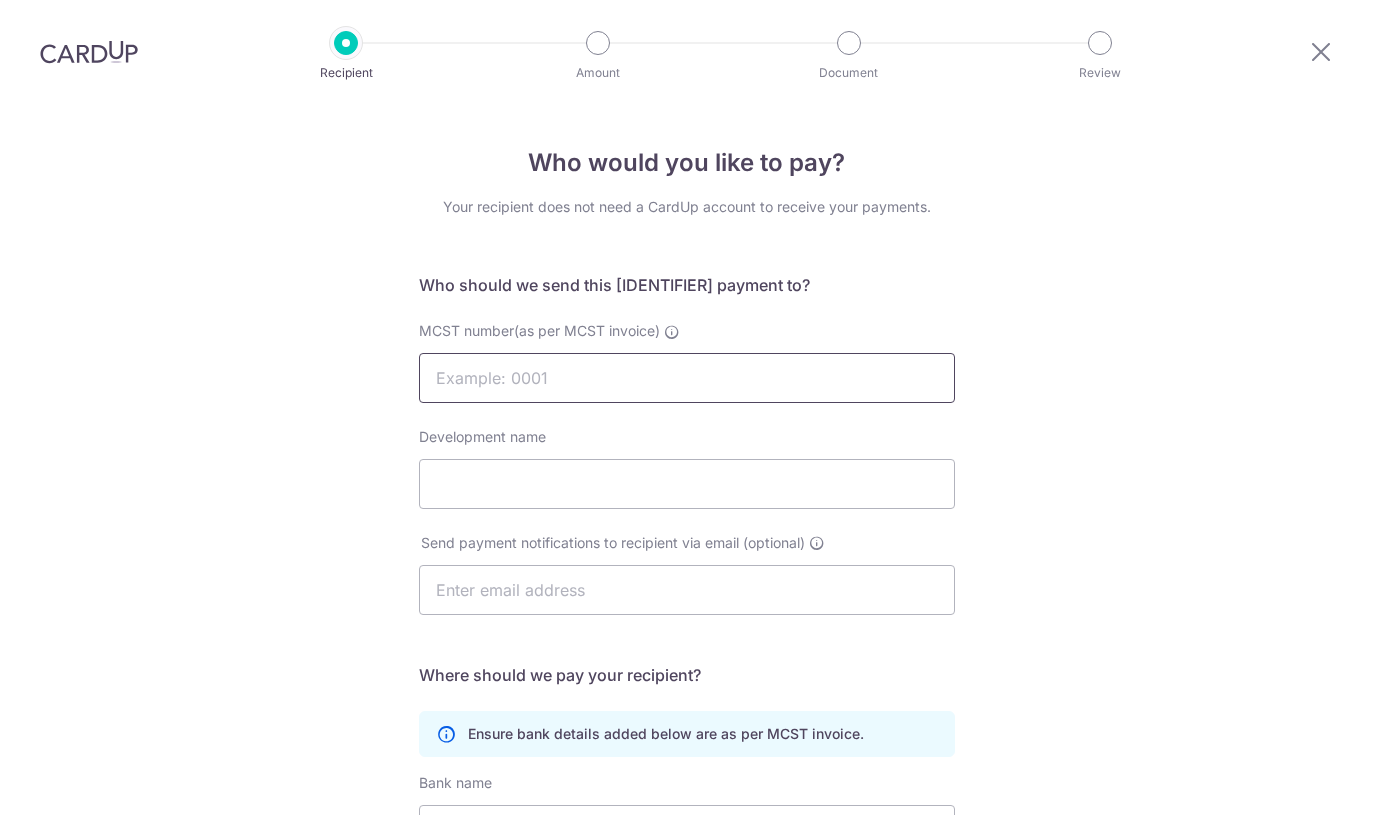 click on "MCST number(as per MCST invoice)" at bounding box center [687, 378] 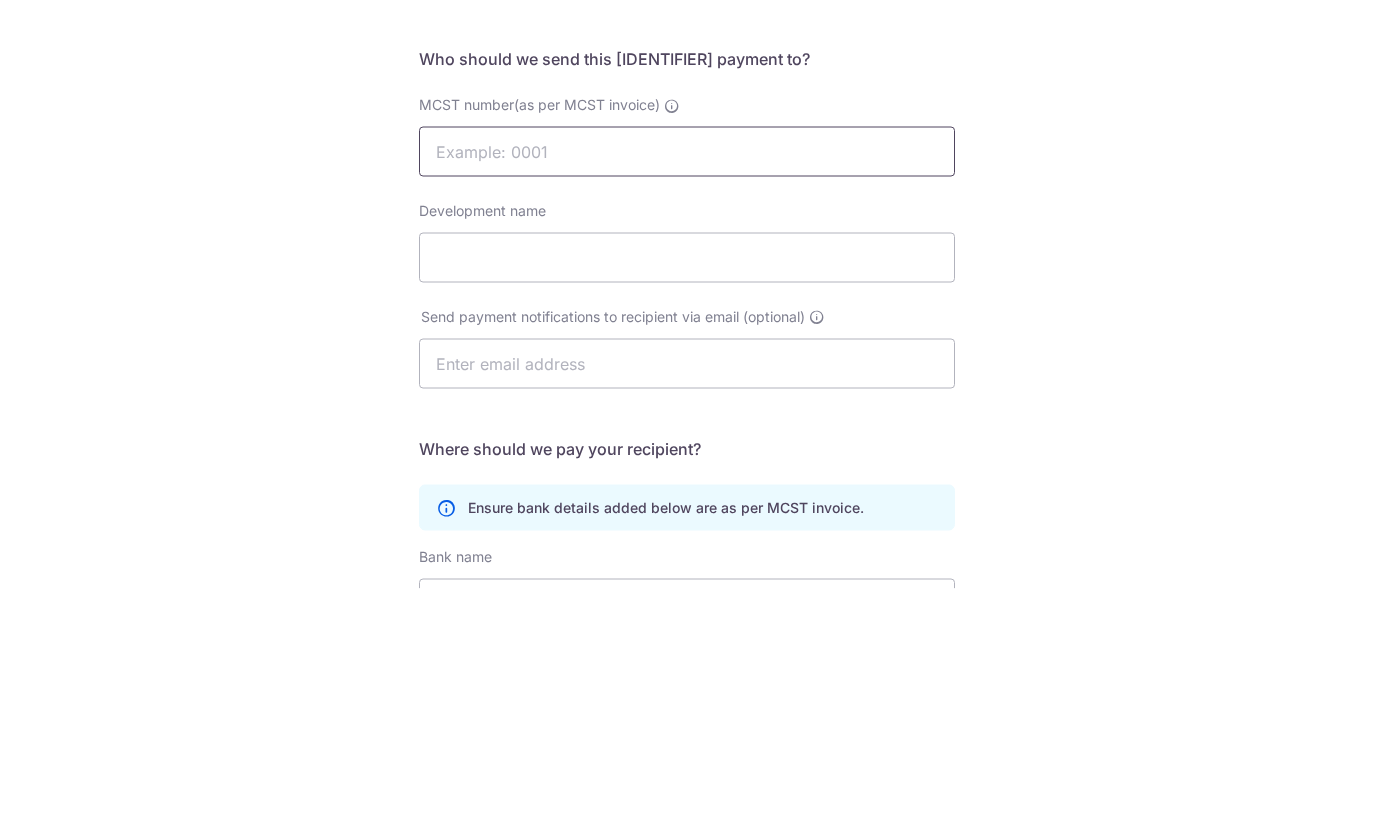 scroll, scrollTop: 0, scrollLeft: 0, axis: both 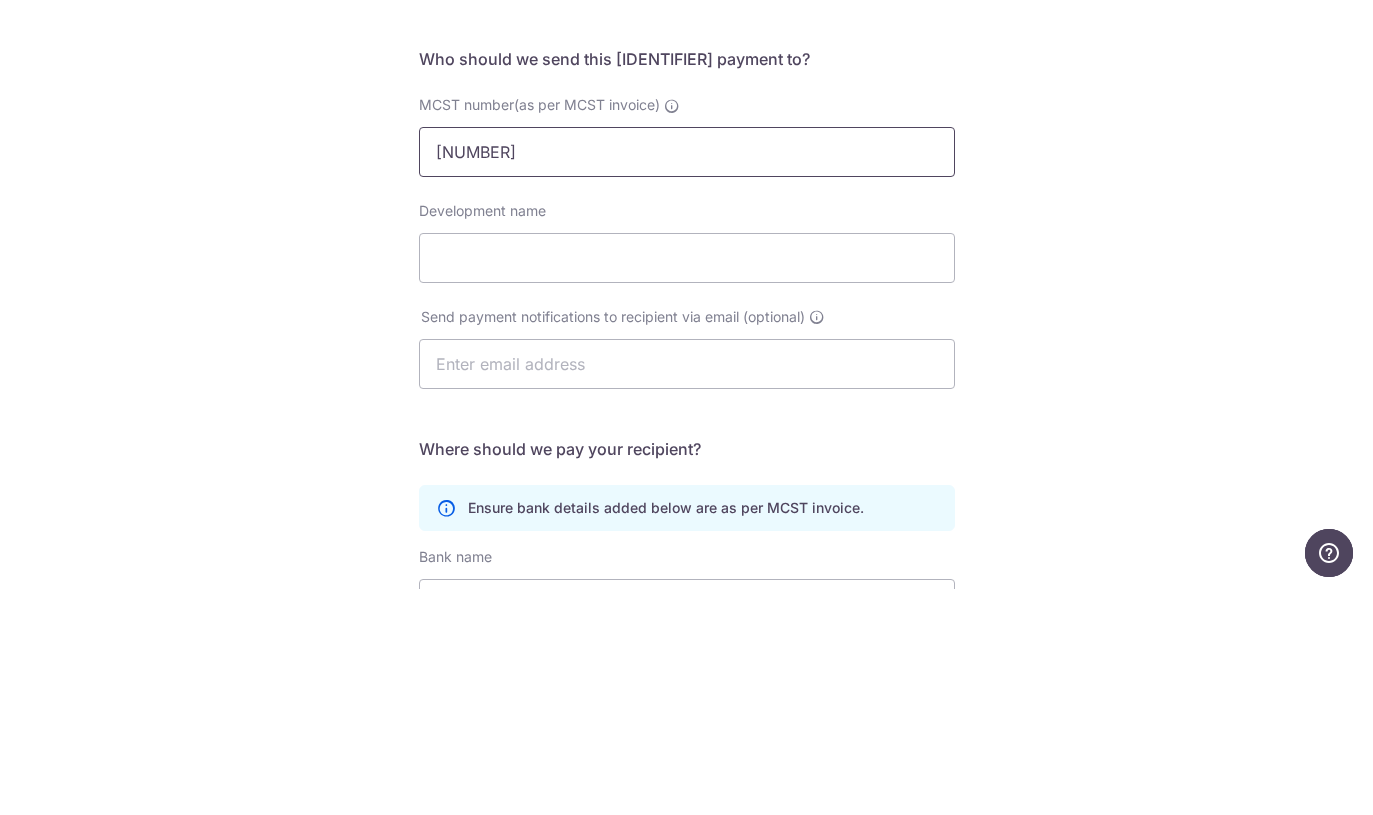 type on "[NUMBER]" 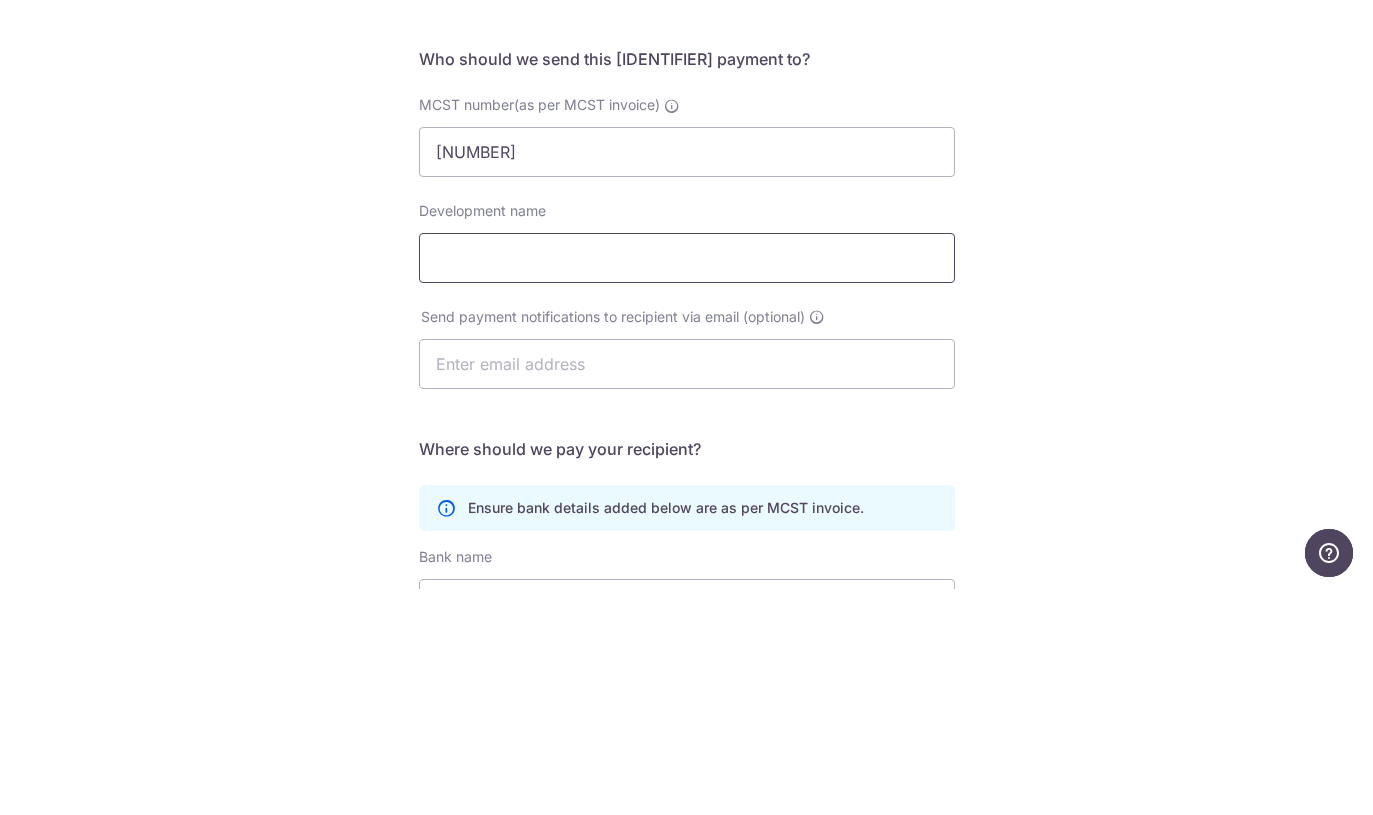 click on "Development name" at bounding box center (687, 484) 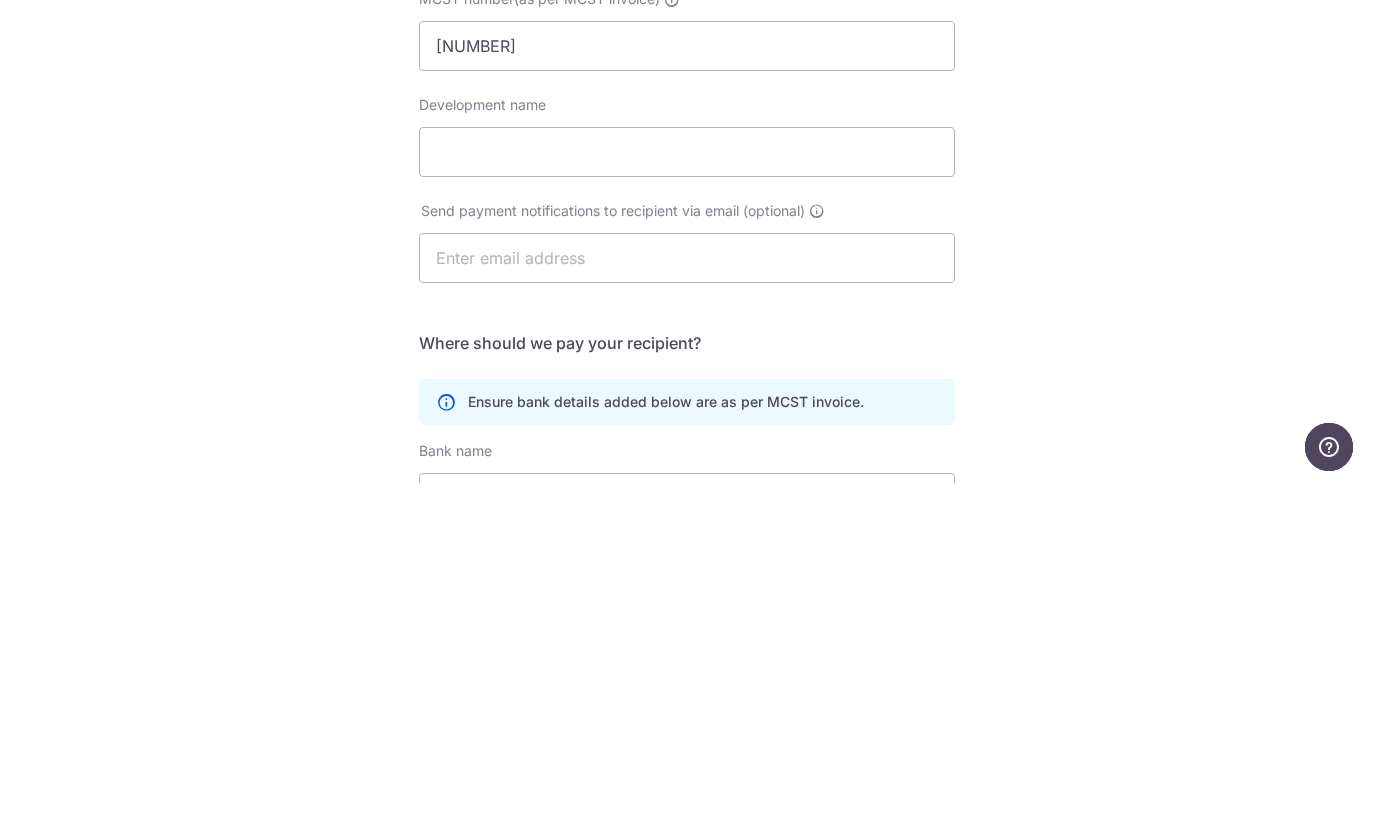 click on "Who should we send this [IDENTIFIER] payment to?
[IDENTIFIER] number(as per [IDENTIFIER] invoice)
[NUMBER]
Development name
Send payment notifications to recipient via email (optional)
translation missing: en.no key
URL" at bounding box center (686, 634) 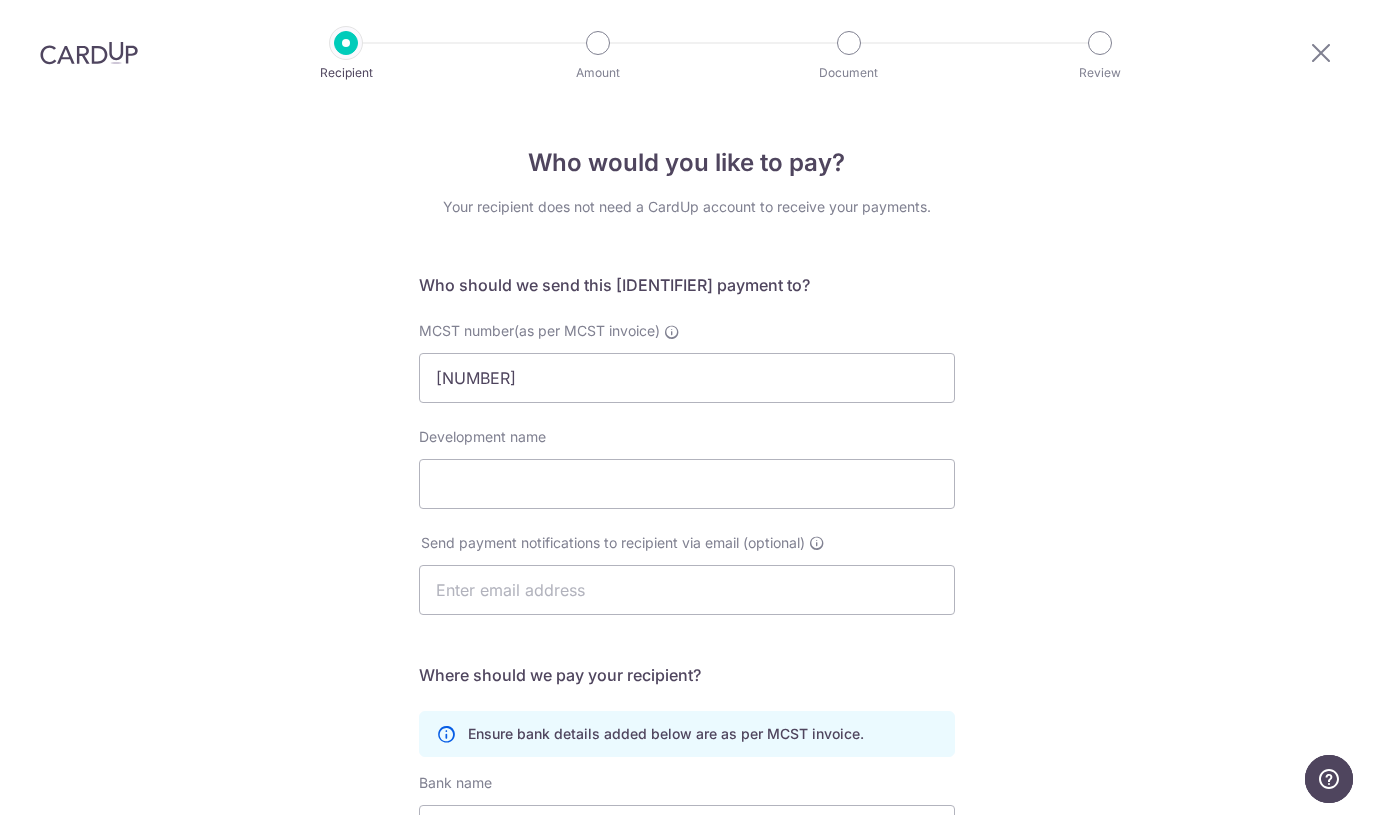 scroll, scrollTop: 0, scrollLeft: 0, axis: both 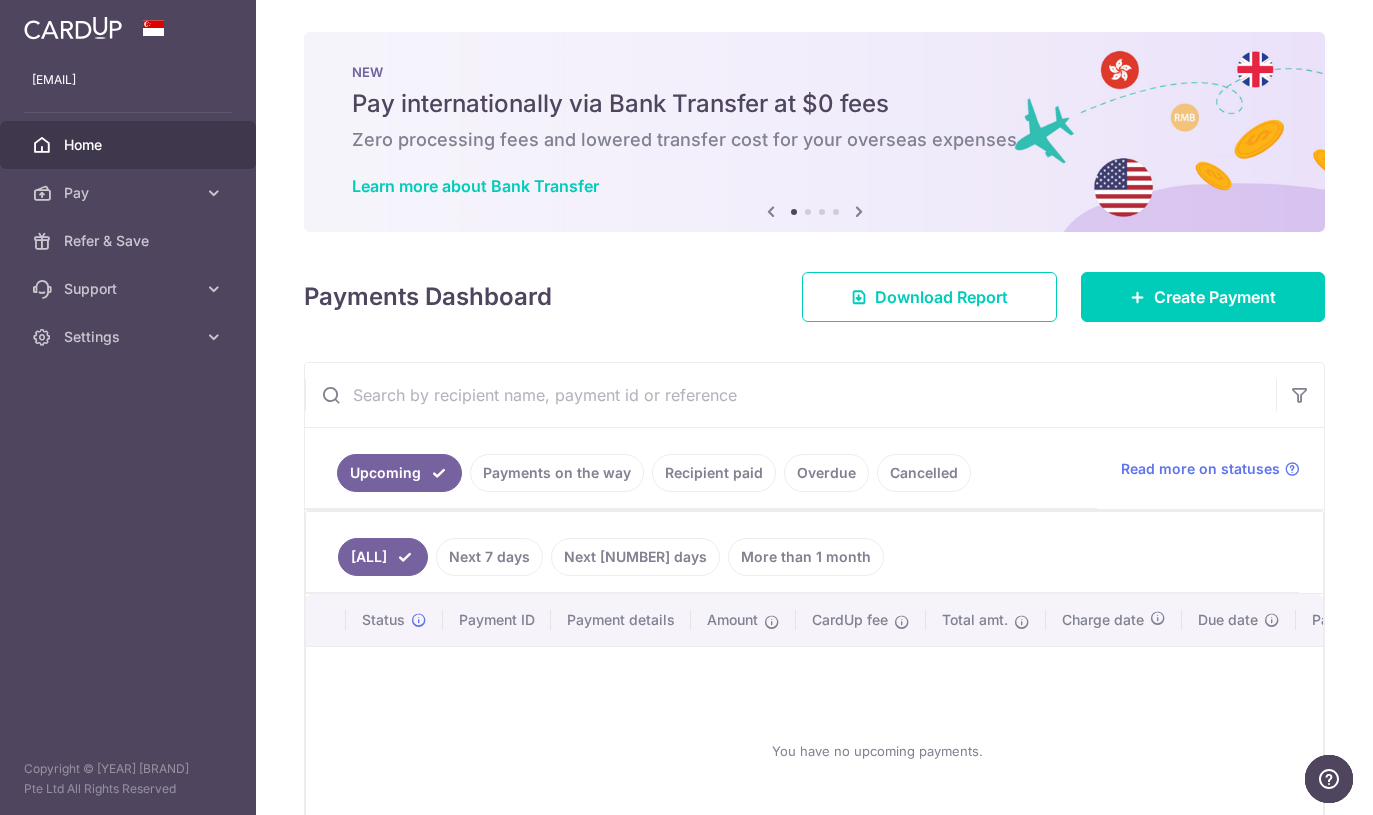 click on "Create Payment" at bounding box center (1215, 297) 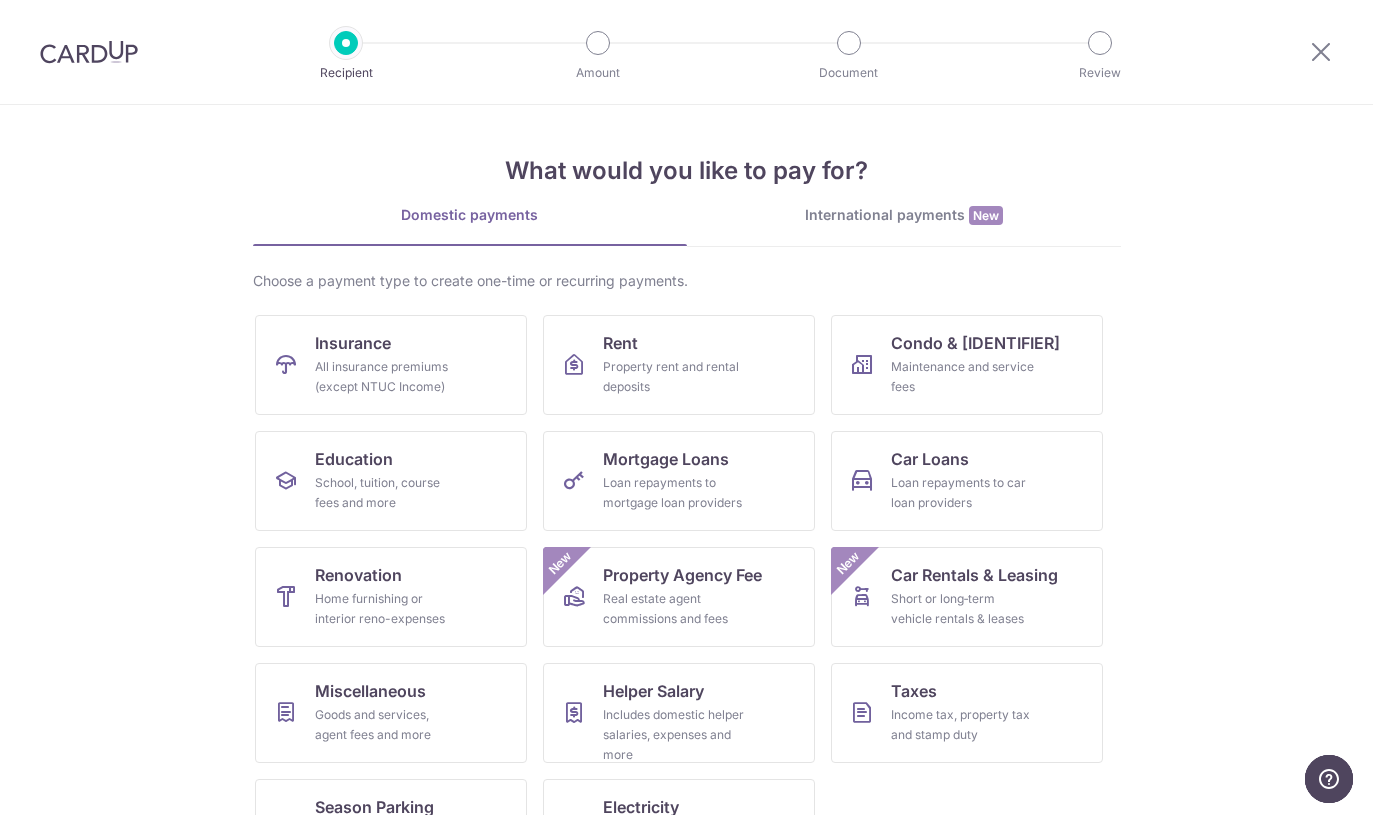 scroll, scrollTop: 0, scrollLeft: 0, axis: both 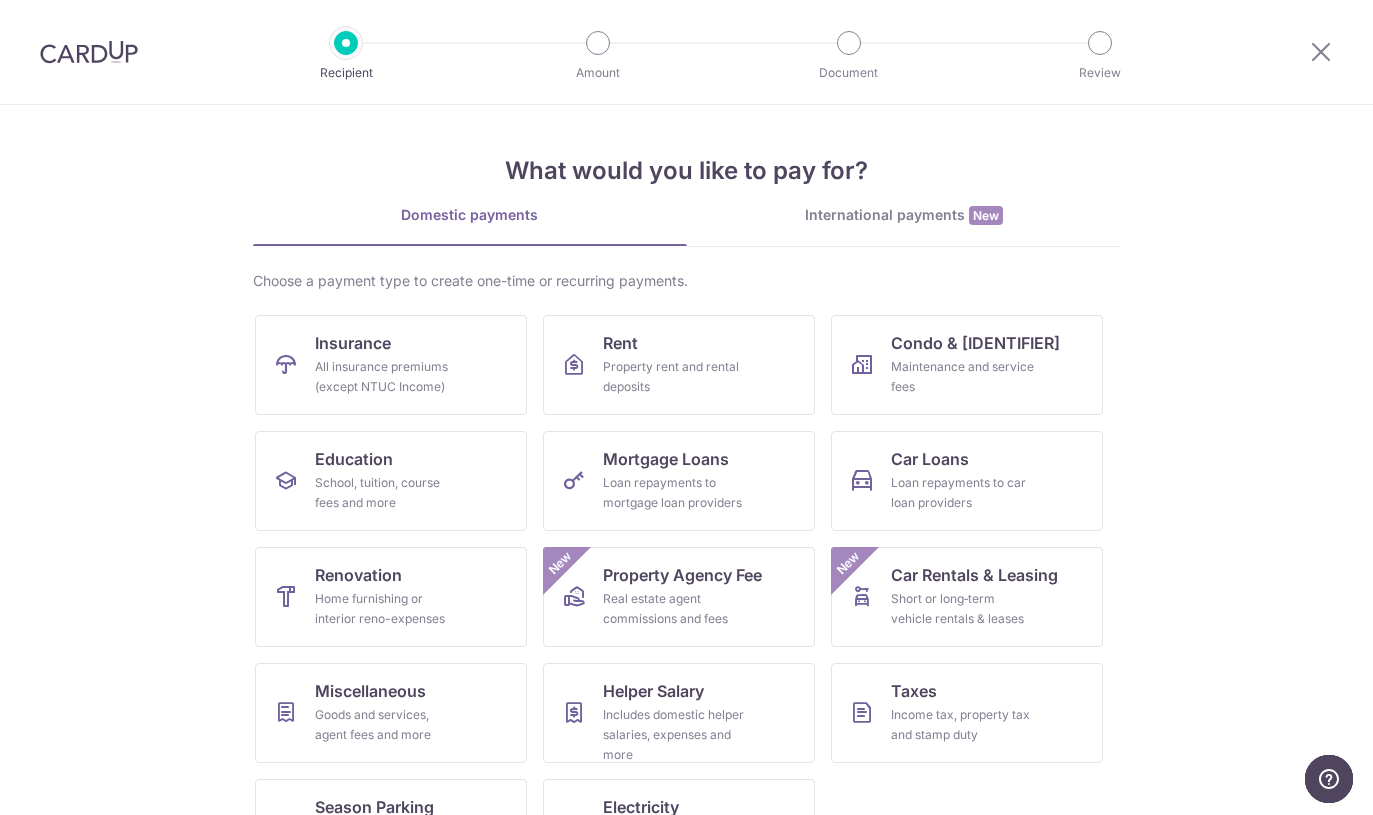 click on "Condo & [IDENTIFIER] Maintenance and service fees" at bounding box center [391, 365] 